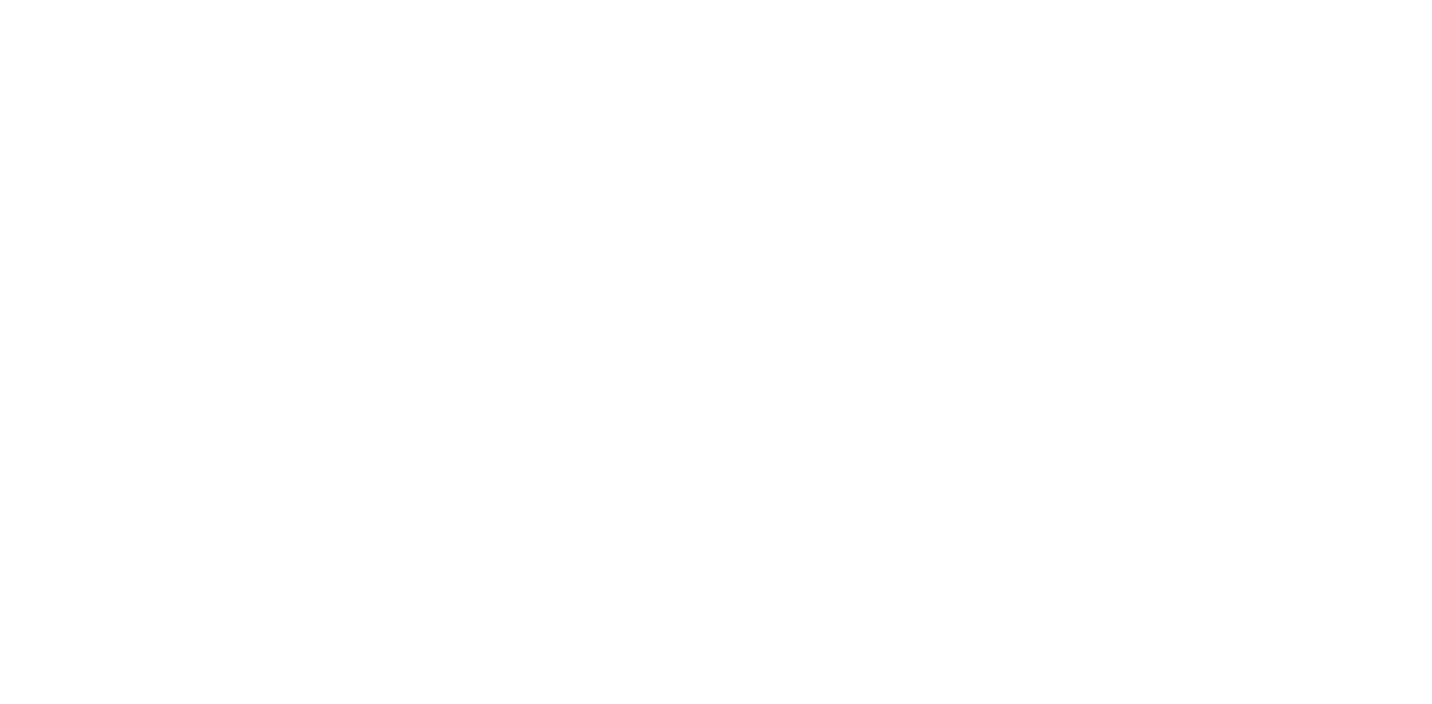 scroll, scrollTop: 0, scrollLeft: 0, axis: both 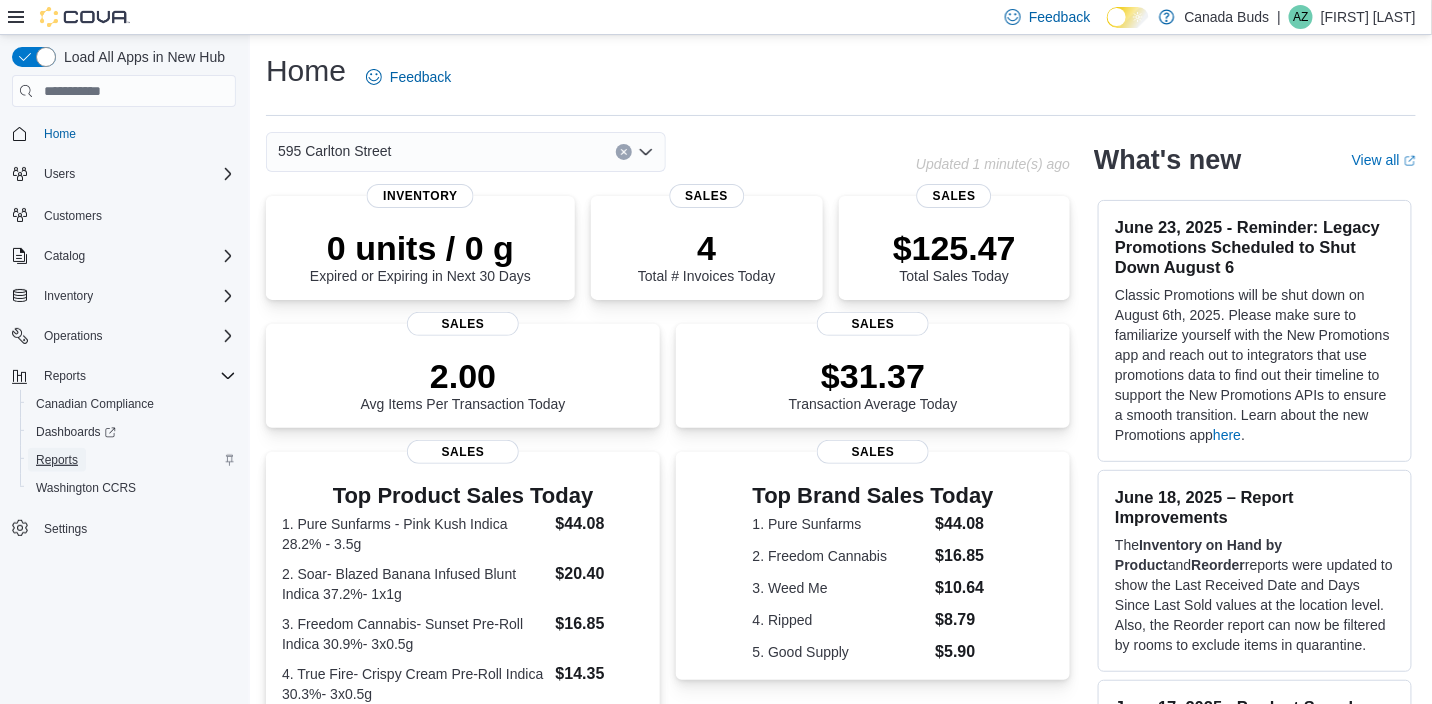 click on "Reports" at bounding box center (57, 460) 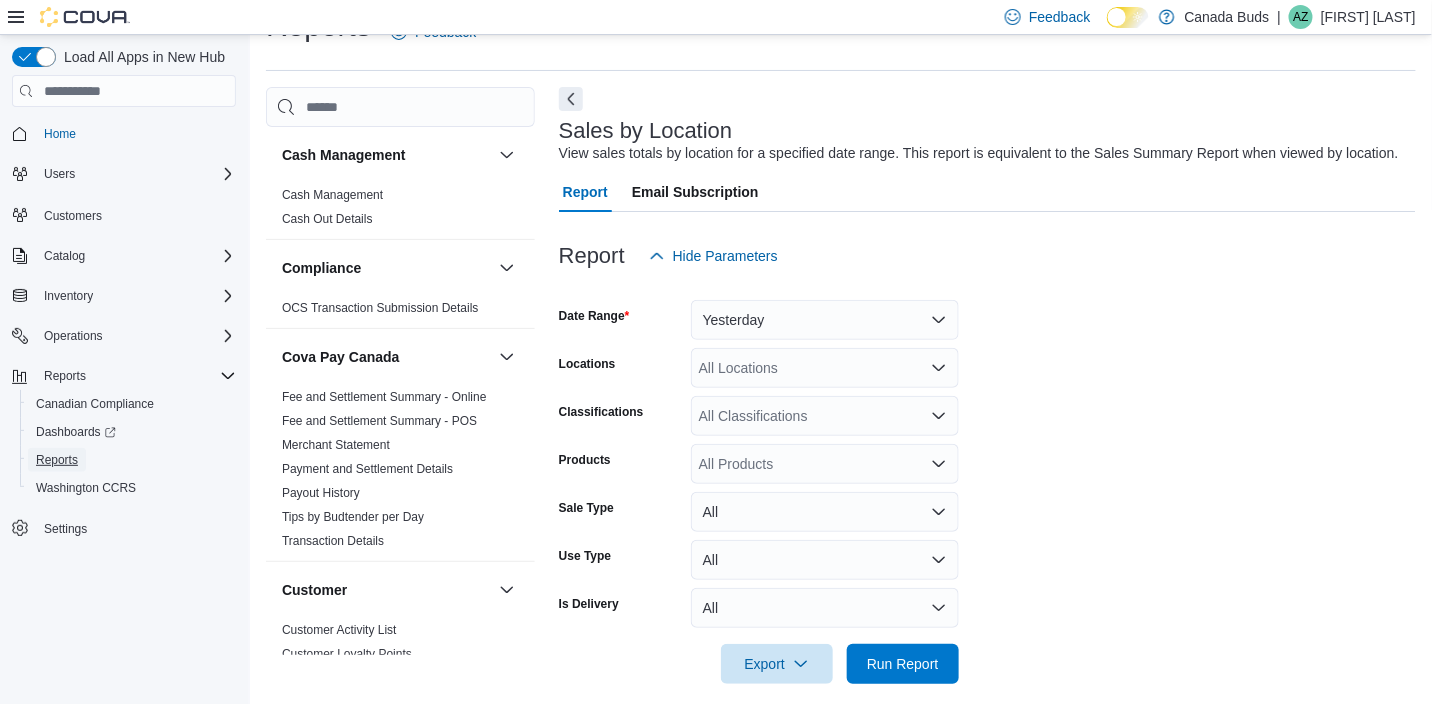 scroll, scrollTop: 46, scrollLeft: 0, axis: vertical 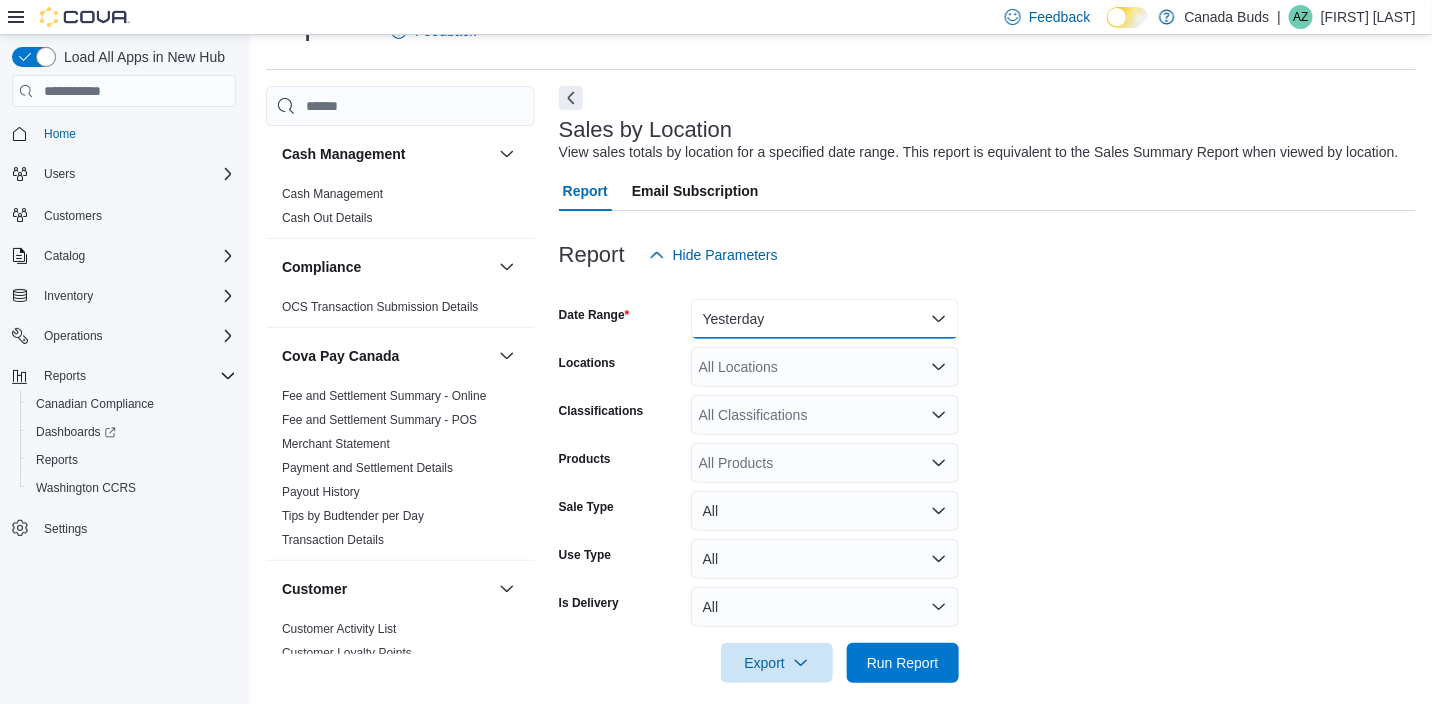 click on "Yesterday" at bounding box center [825, 319] 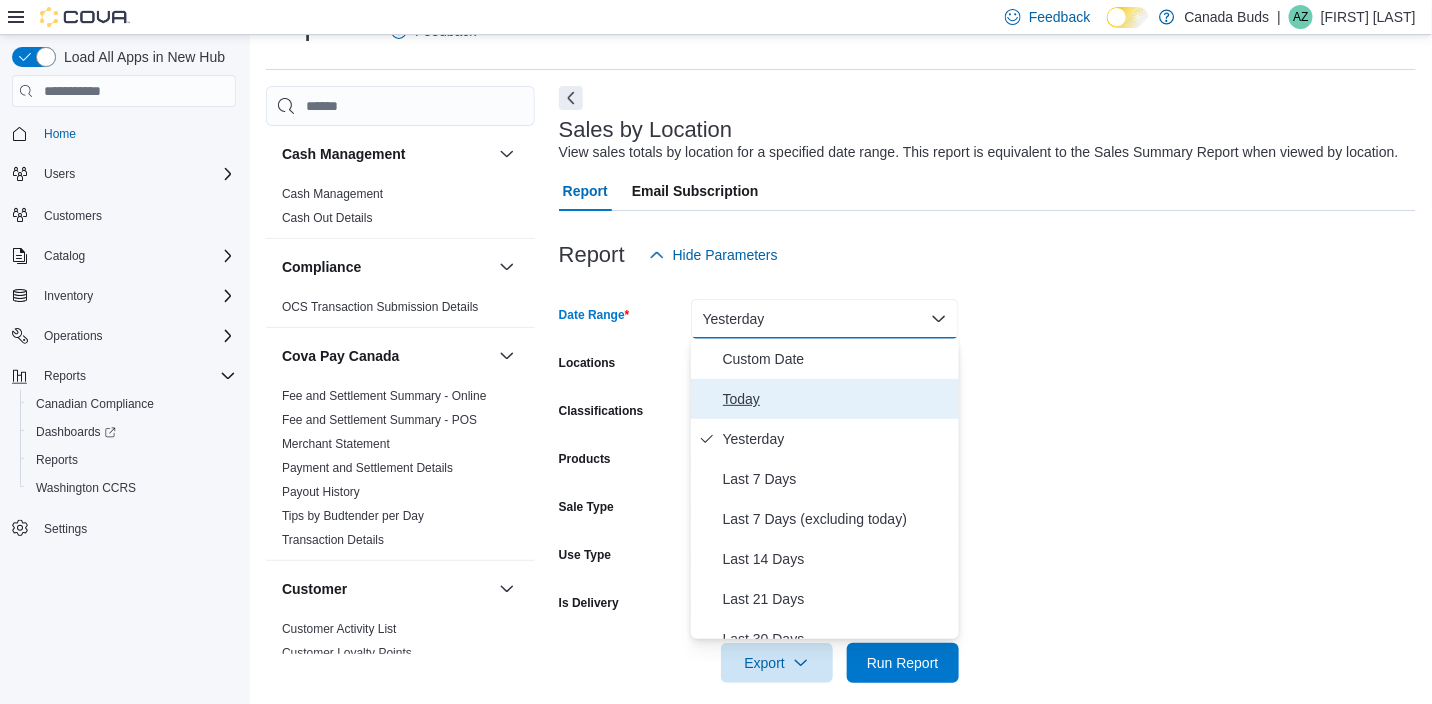 click on "Today" at bounding box center (837, 399) 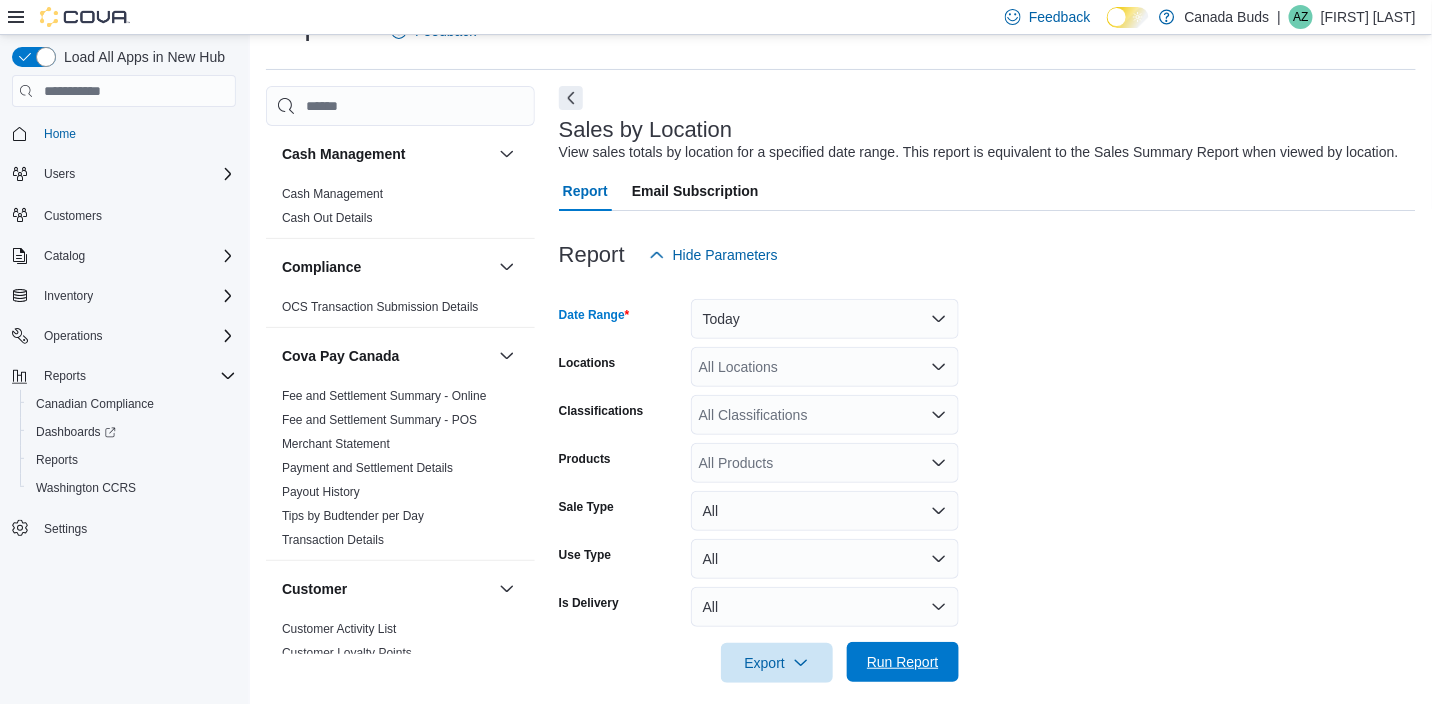 click on "Run Report" at bounding box center (903, 662) 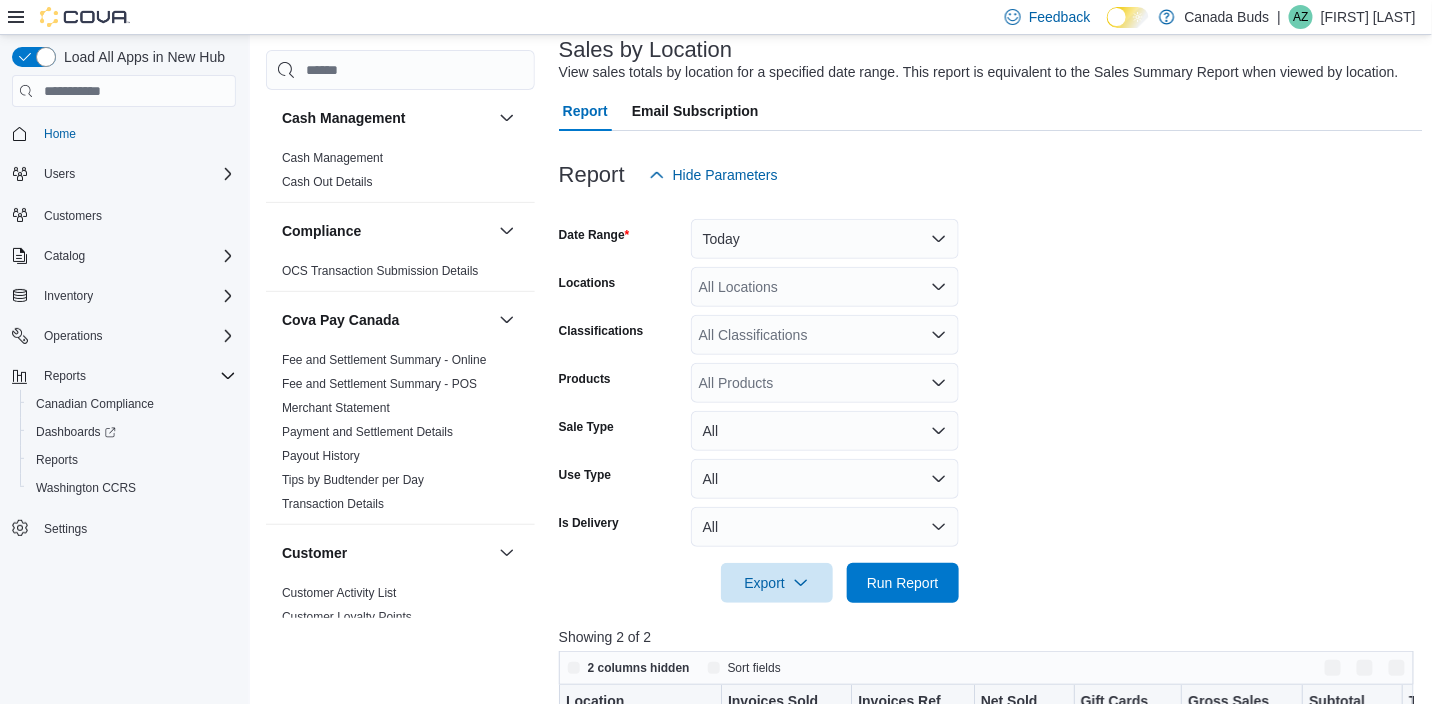 scroll, scrollTop: 446, scrollLeft: 0, axis: vertical 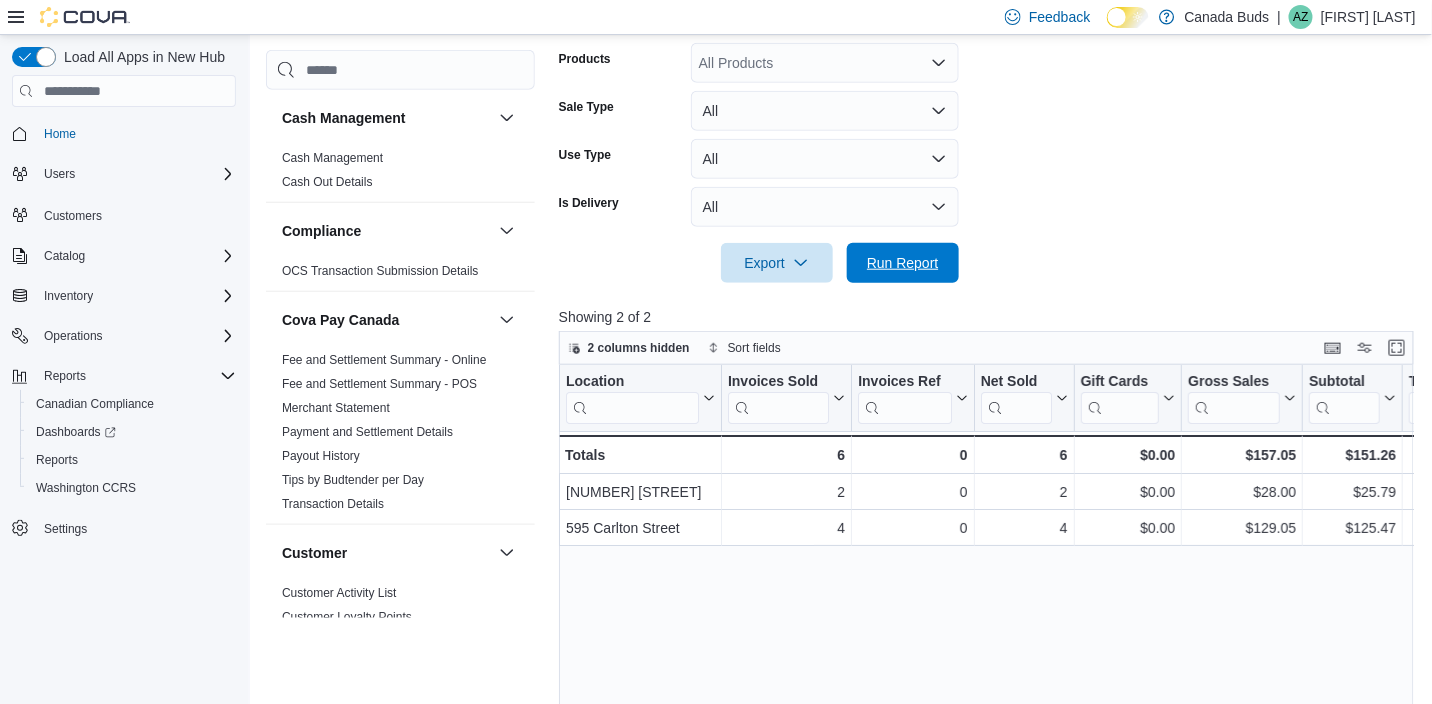click on "Date Range Today Locations All Locations Classifications All Classifications Products All Products Sale Type All Use Type All Is Delivery All Export  Run Report" at bounding box center [991, 79] 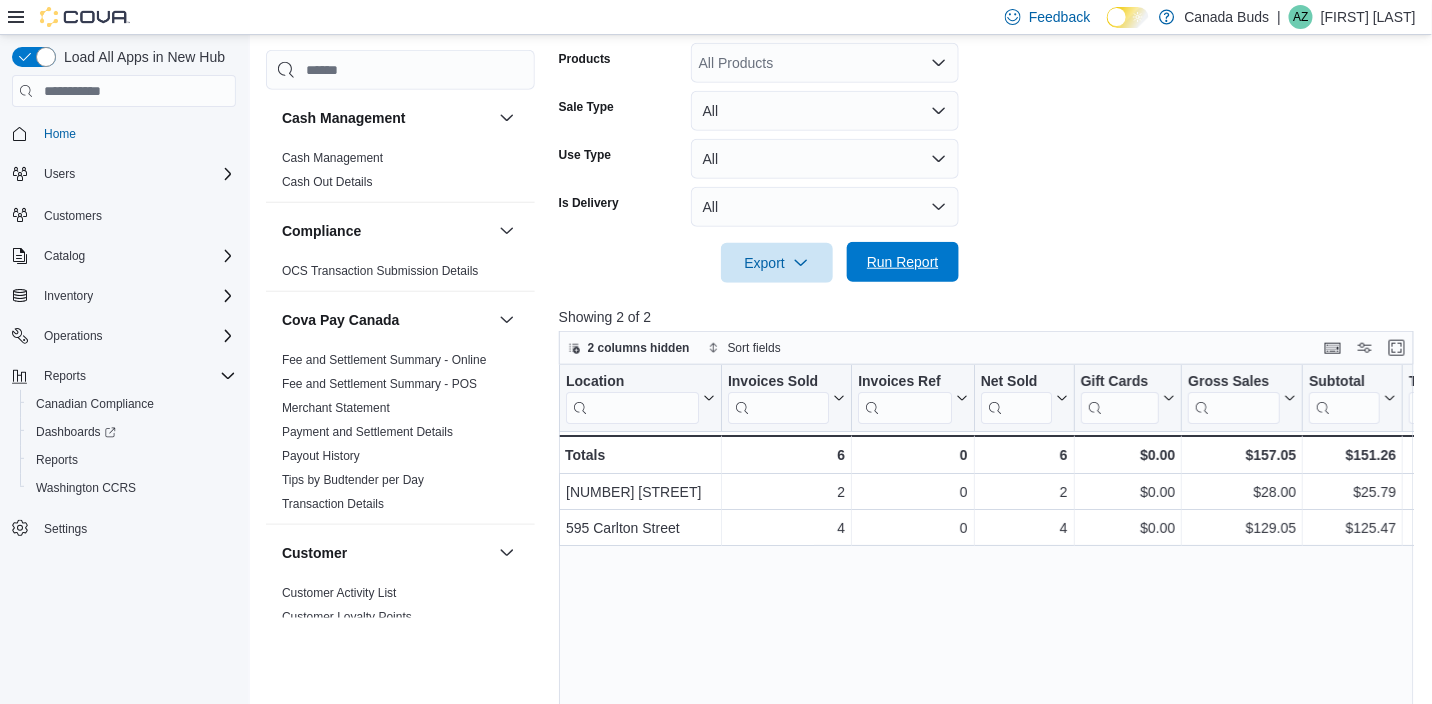click on "Run Report" at bounding box center [903, 262] 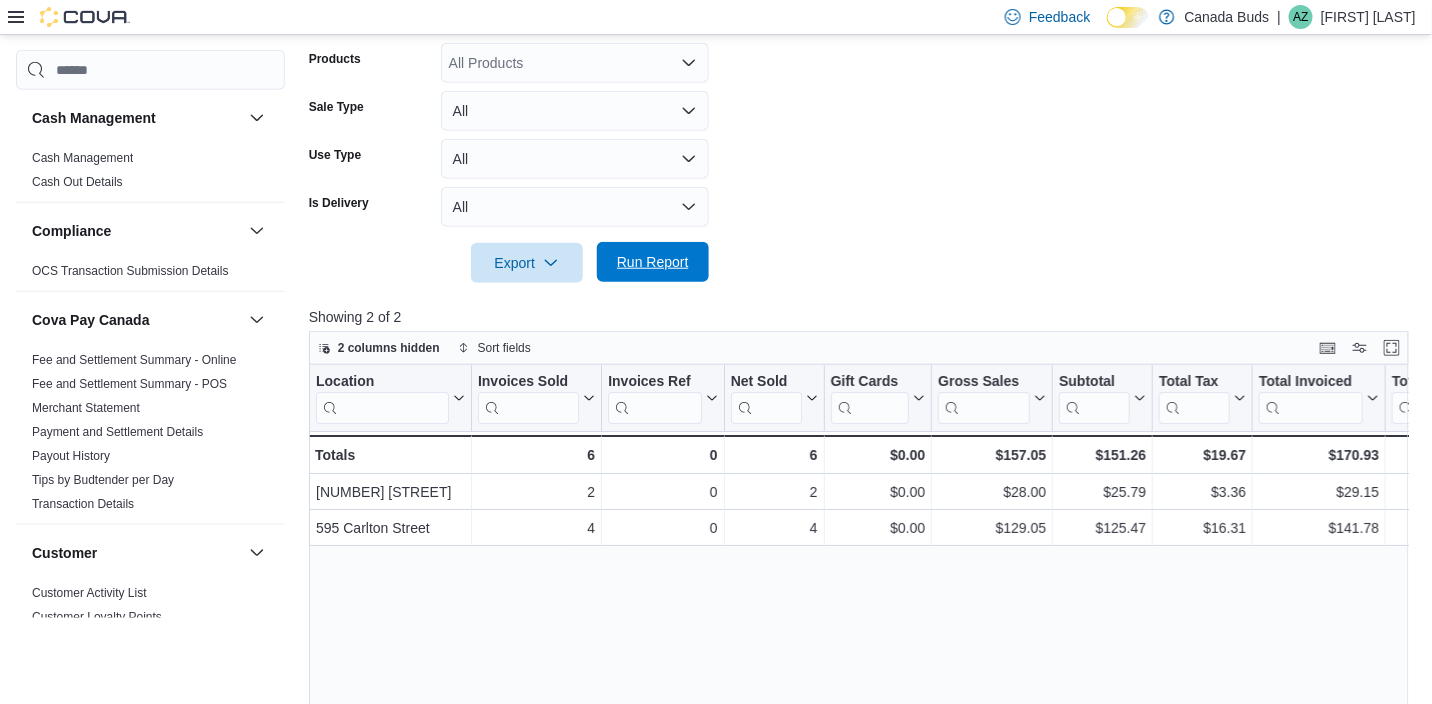 click on "Run Report" at bounding box center [653, 262] 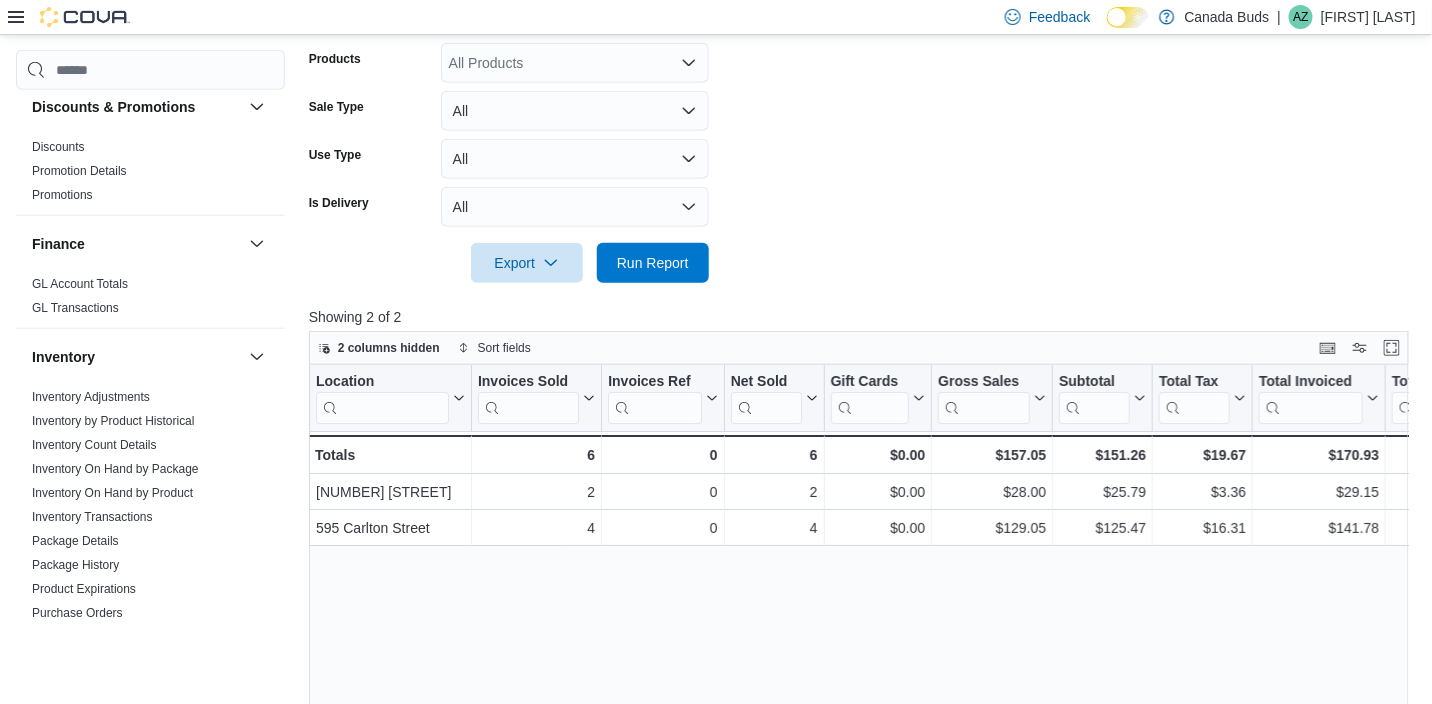 scroll, scrollTop: 0, scrollLeft: 0, axis: both 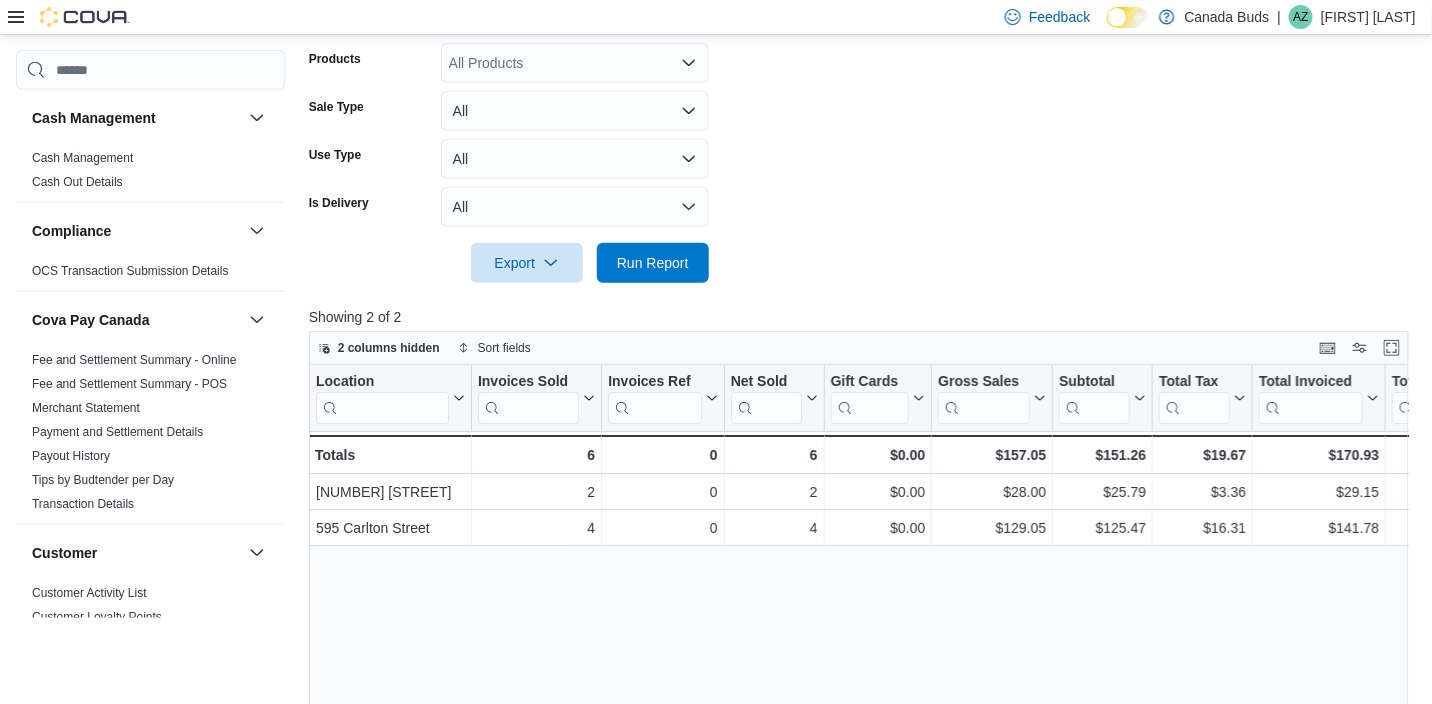 click 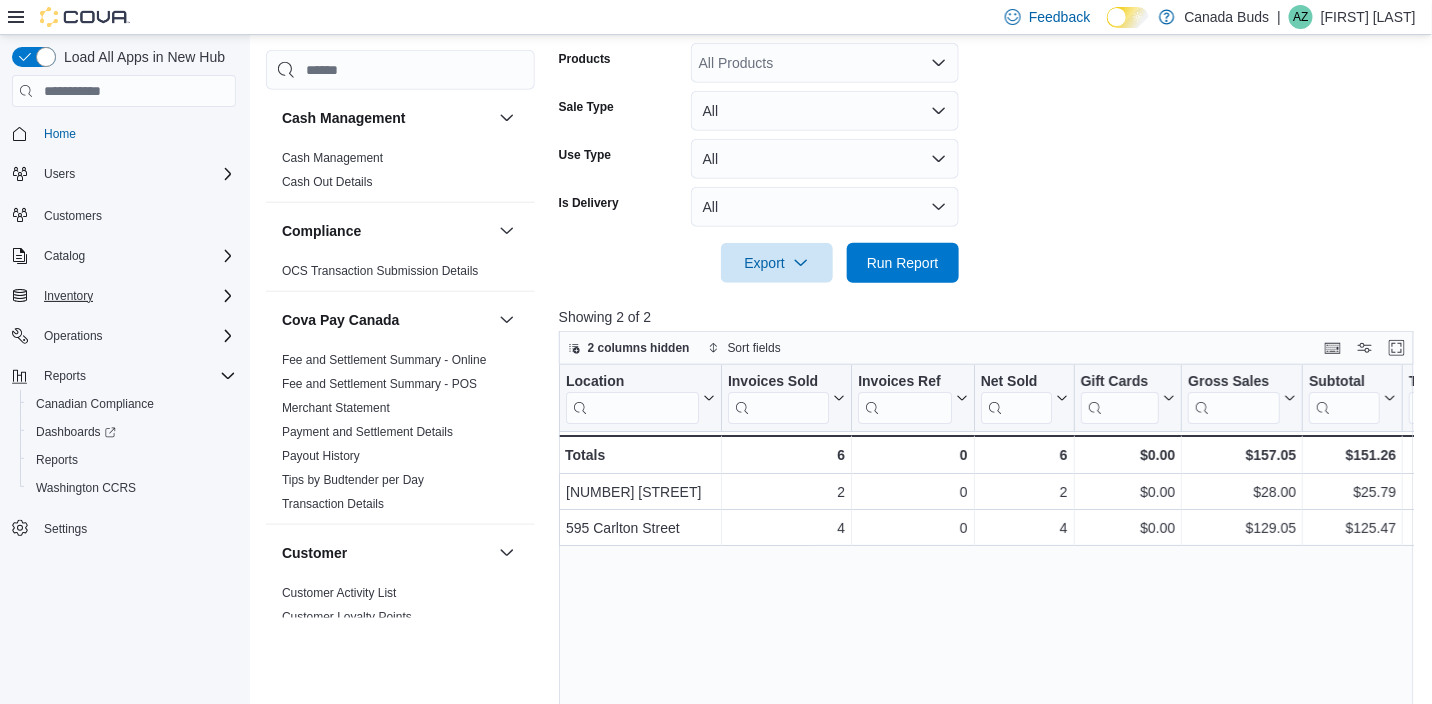 click on "Inventory" at bounding box center (136, 296) 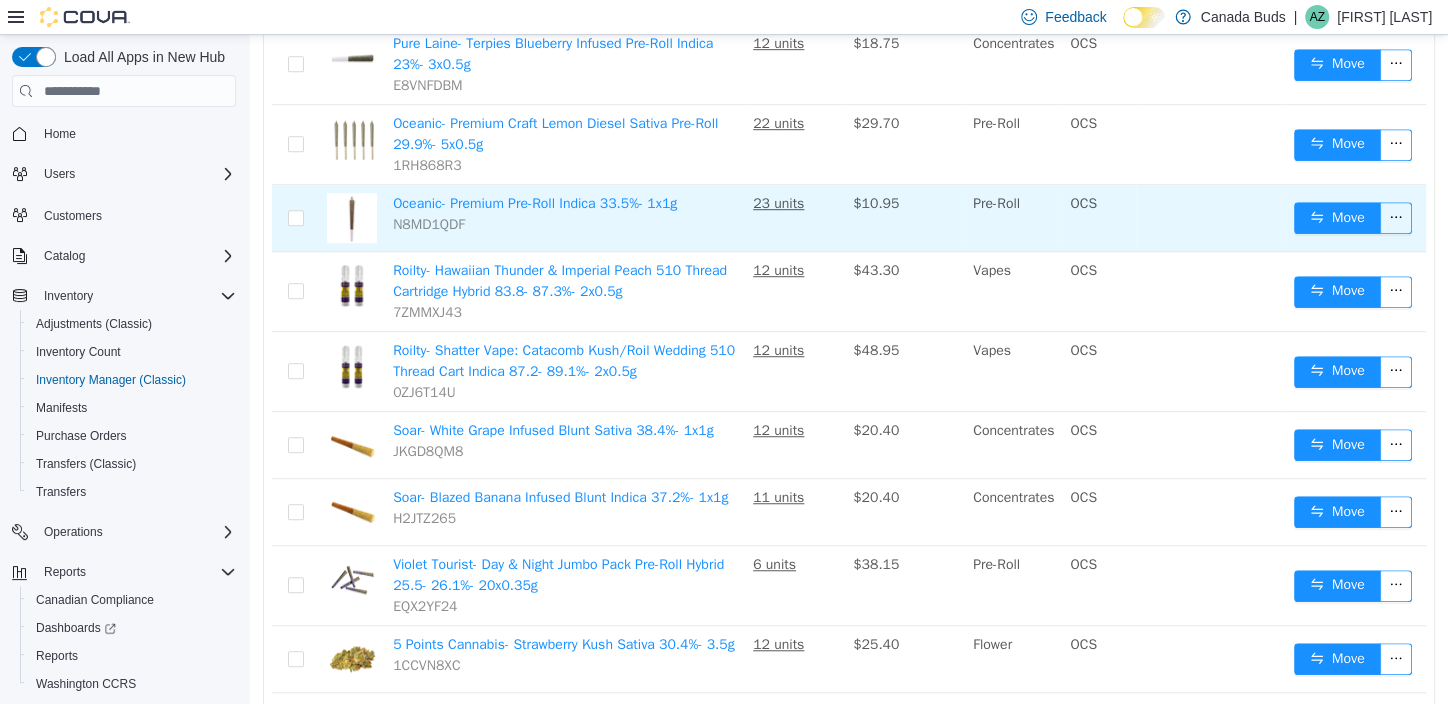 scroll, scrollTop: 899, scrollLeft: 0, axis: vertical 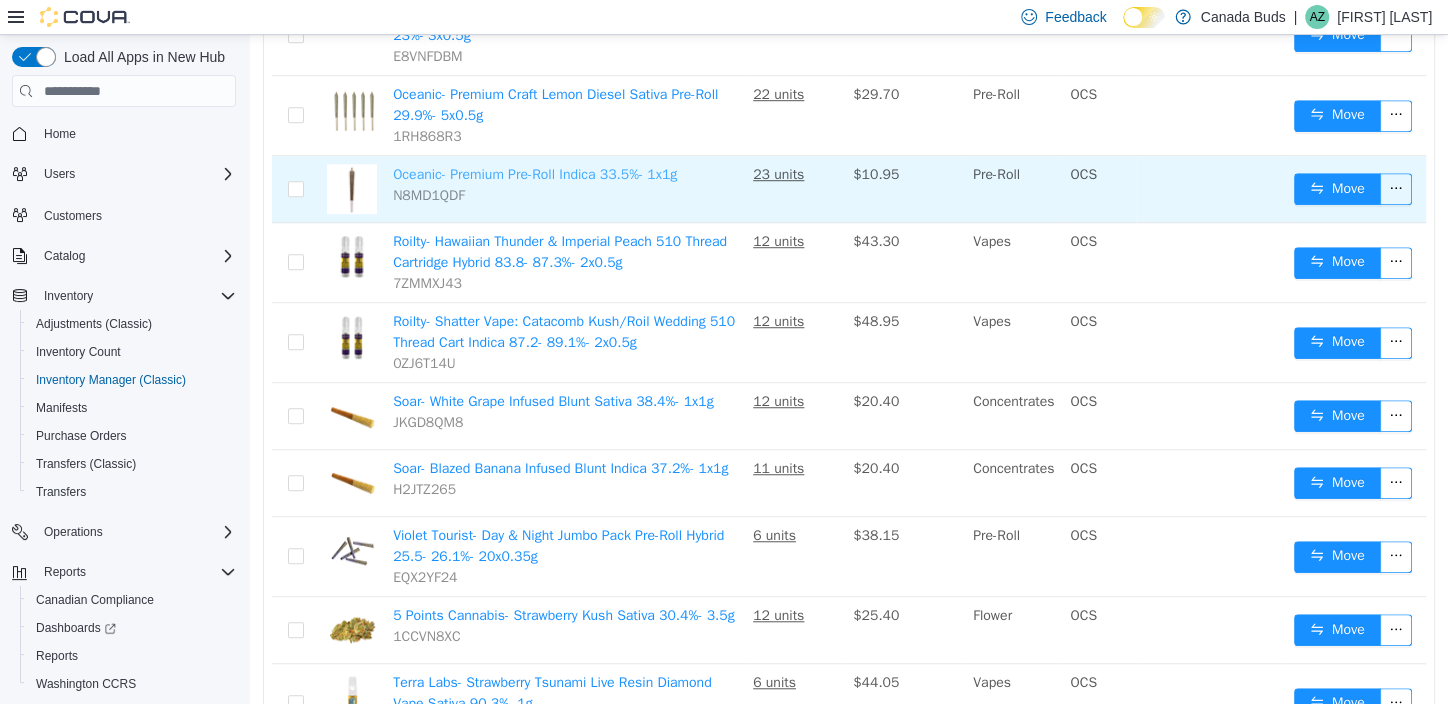 click on "Oceanic- Premium Pre-Roll Indica 33.5%- 1x1g" at bounding box center [535, 174] 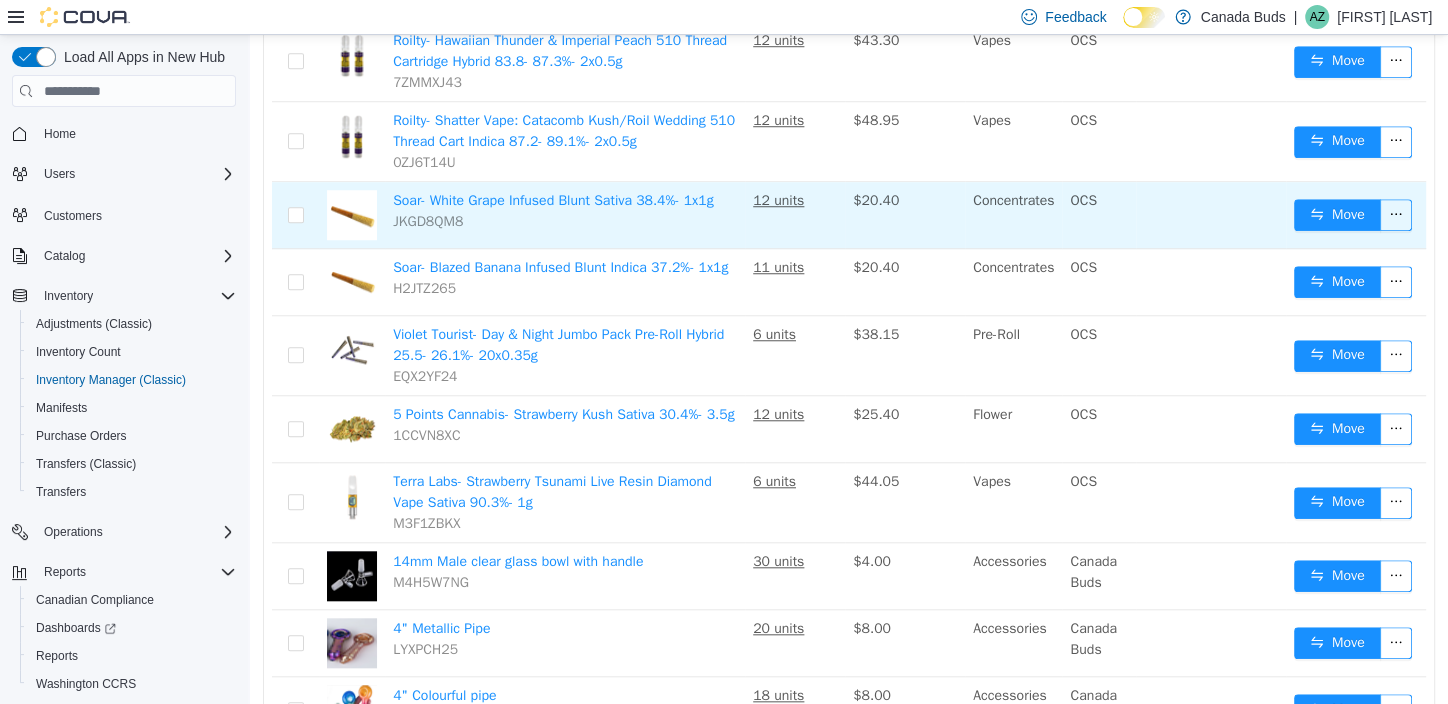 scroll, scrollTop: 799, scrollLeft: 0, axis: vertical 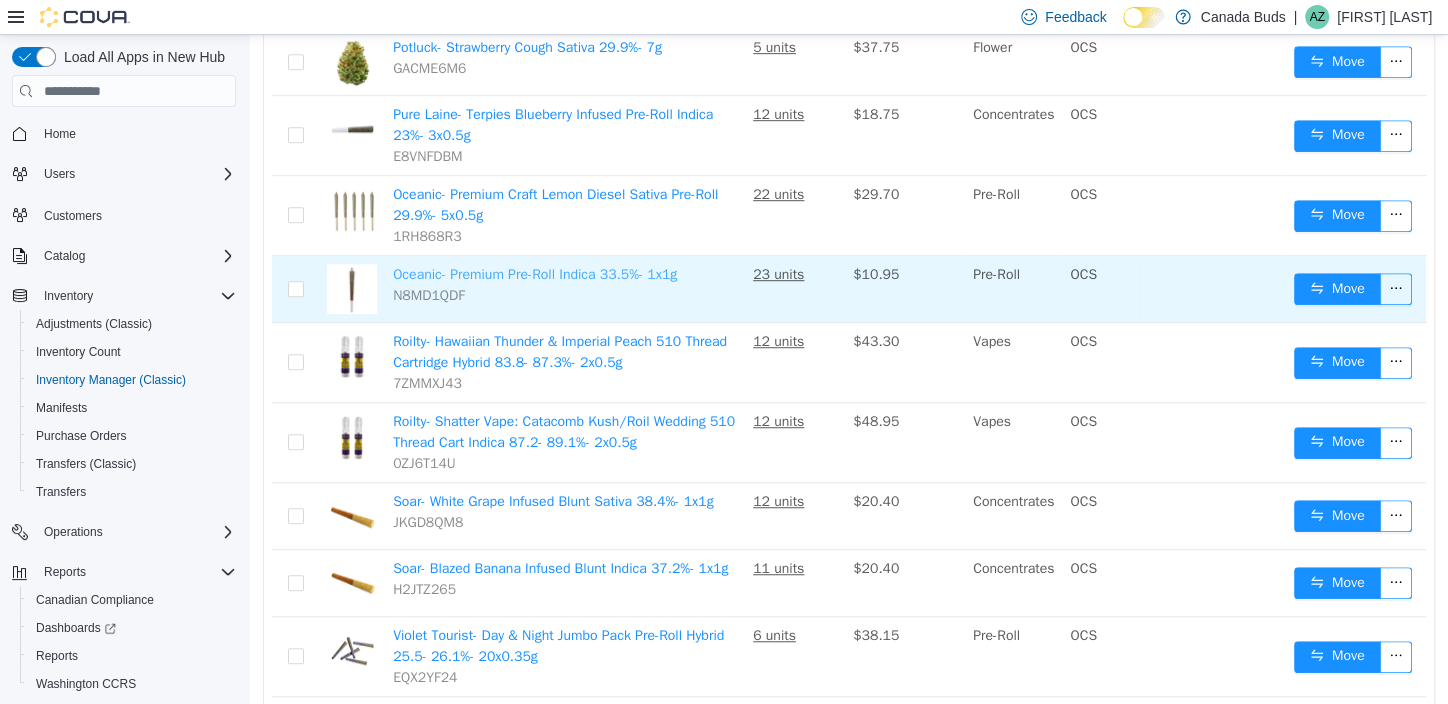 click on "Oceanic- Premium Pre-Roll Indica 33.5%- 1x1g" at bounding box center [535, 274] 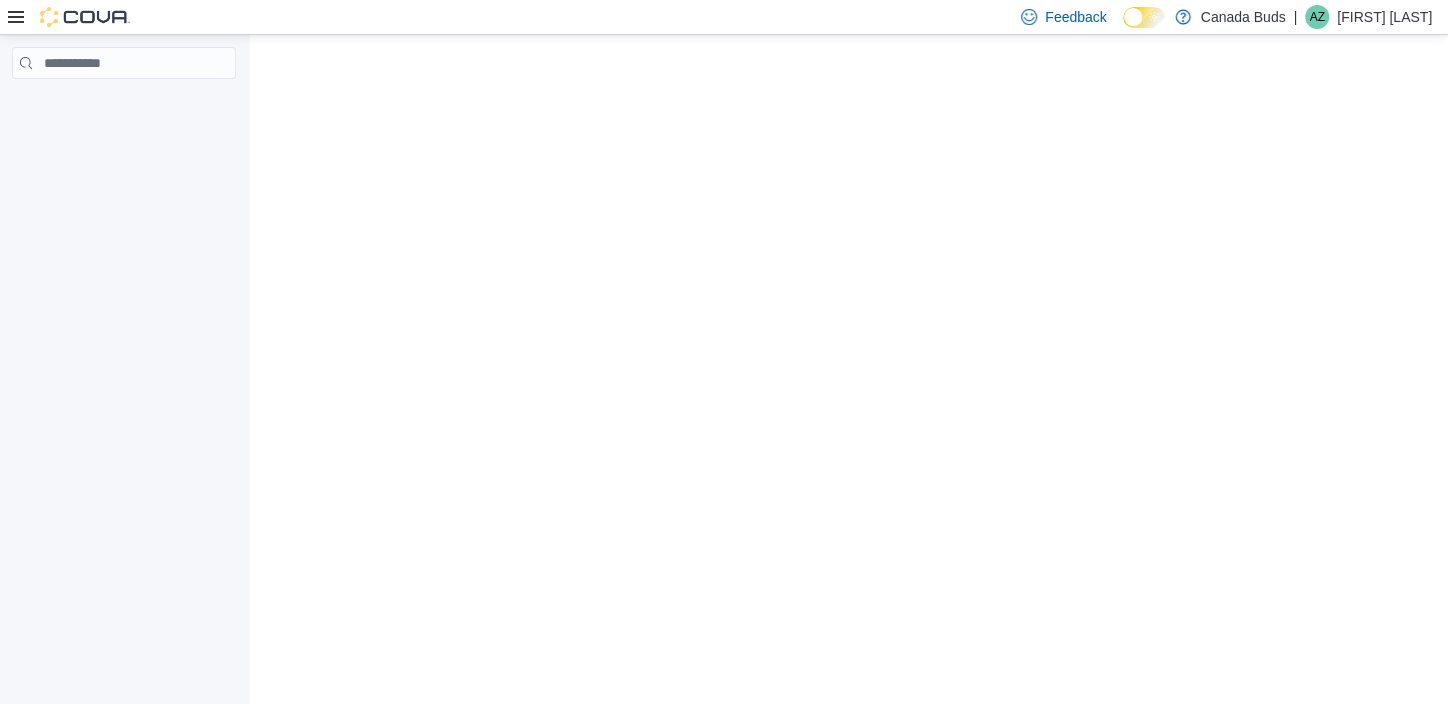 scroll, scrollTop: 0, scrollLeft: 0, axis: both 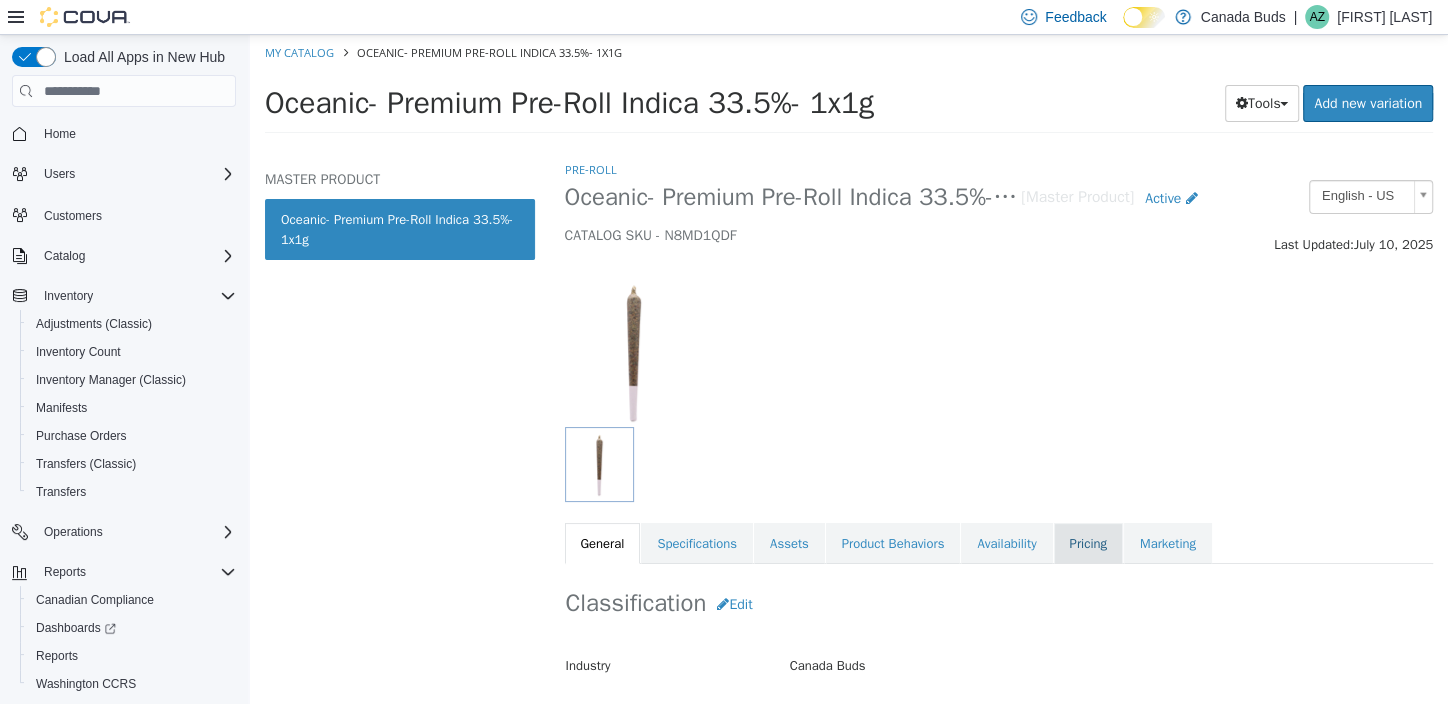 click on "Pricing" at bounding box center (1088, 544) 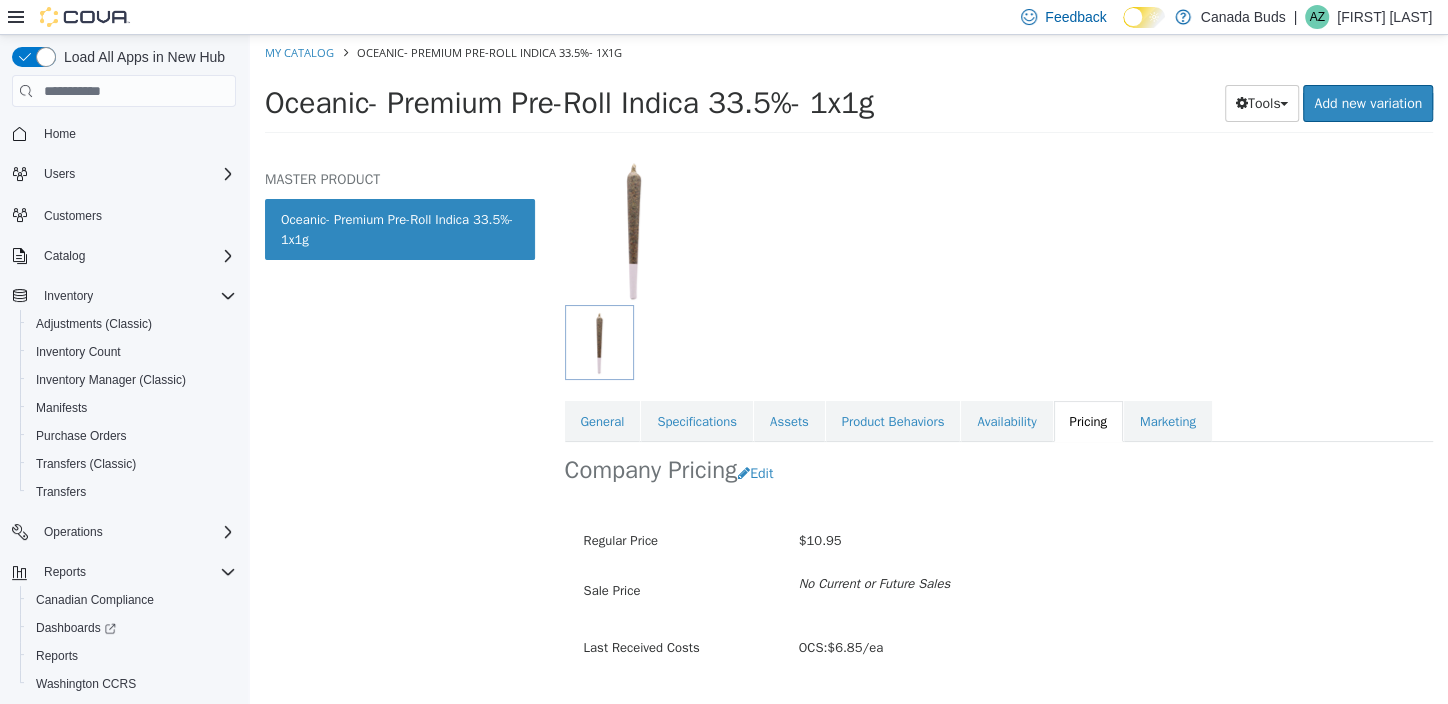 scroll, scrollTop: 170, scrollLeft: 0, axis: vertical 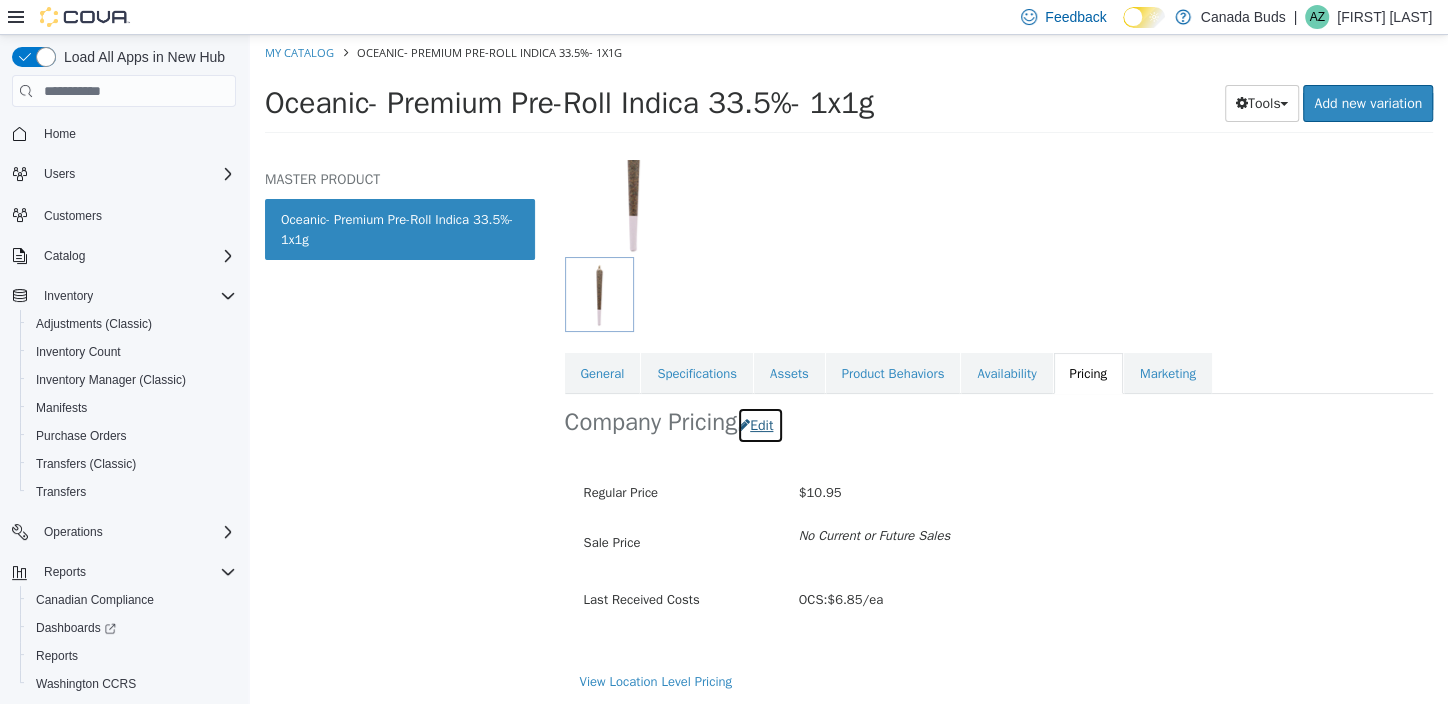click on "Edit" at bounding box center [760, 425] 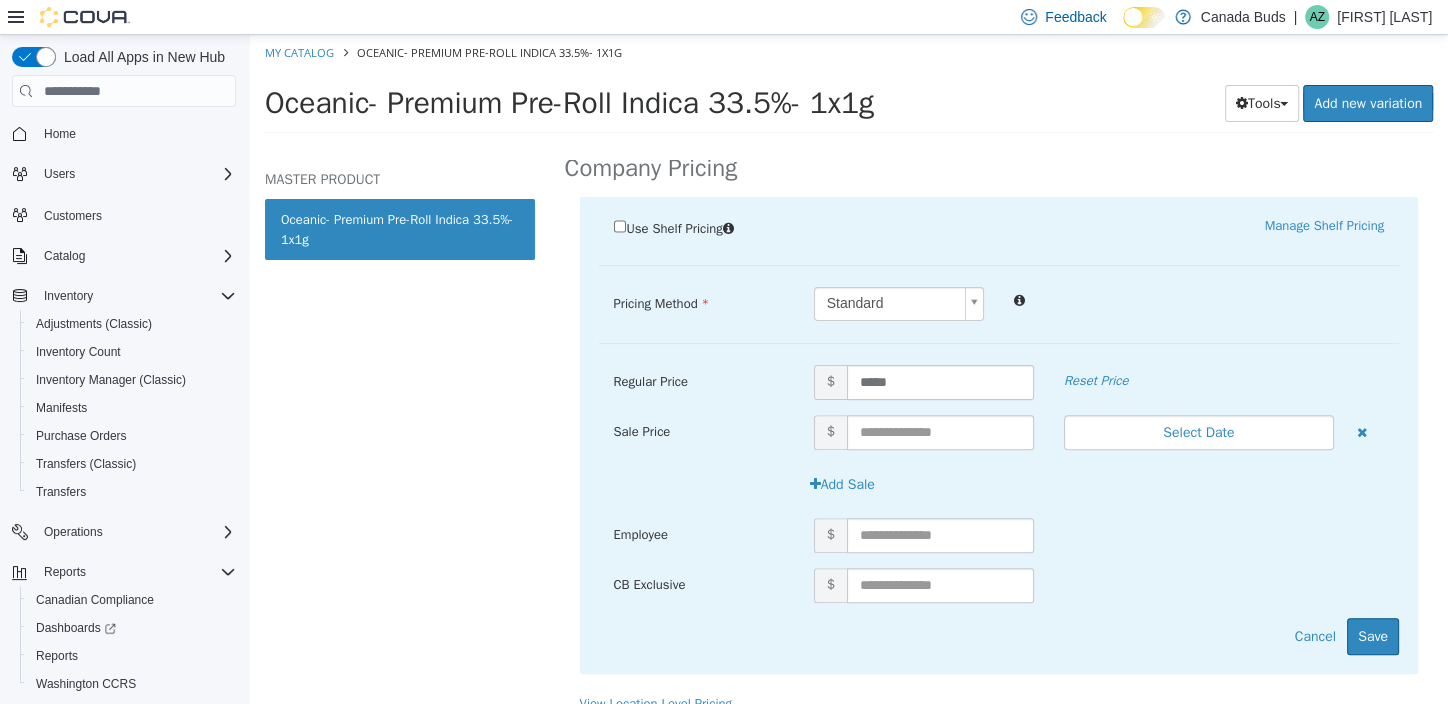 scroll, scrollTop: 444, scrollLeft: 0, axis: vertical 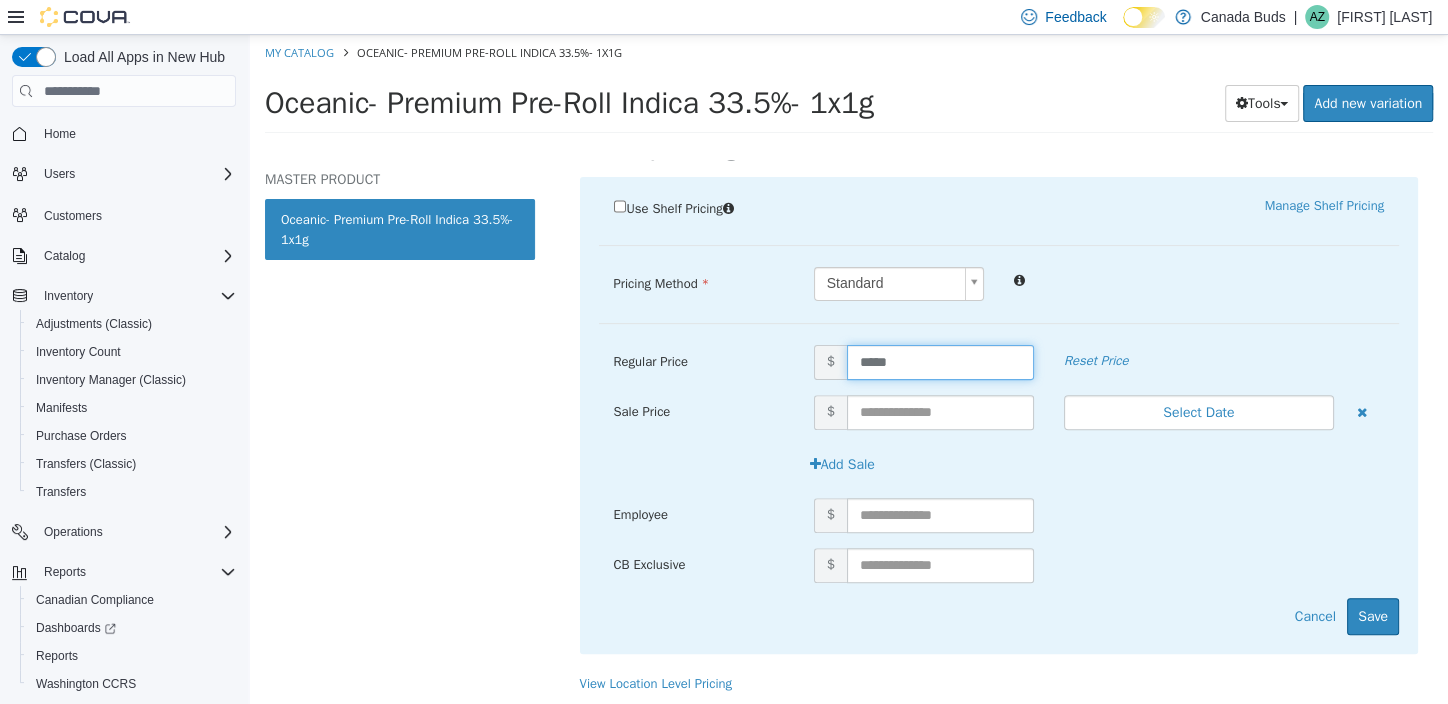 click on "*****" at bounding box center (940, 362) 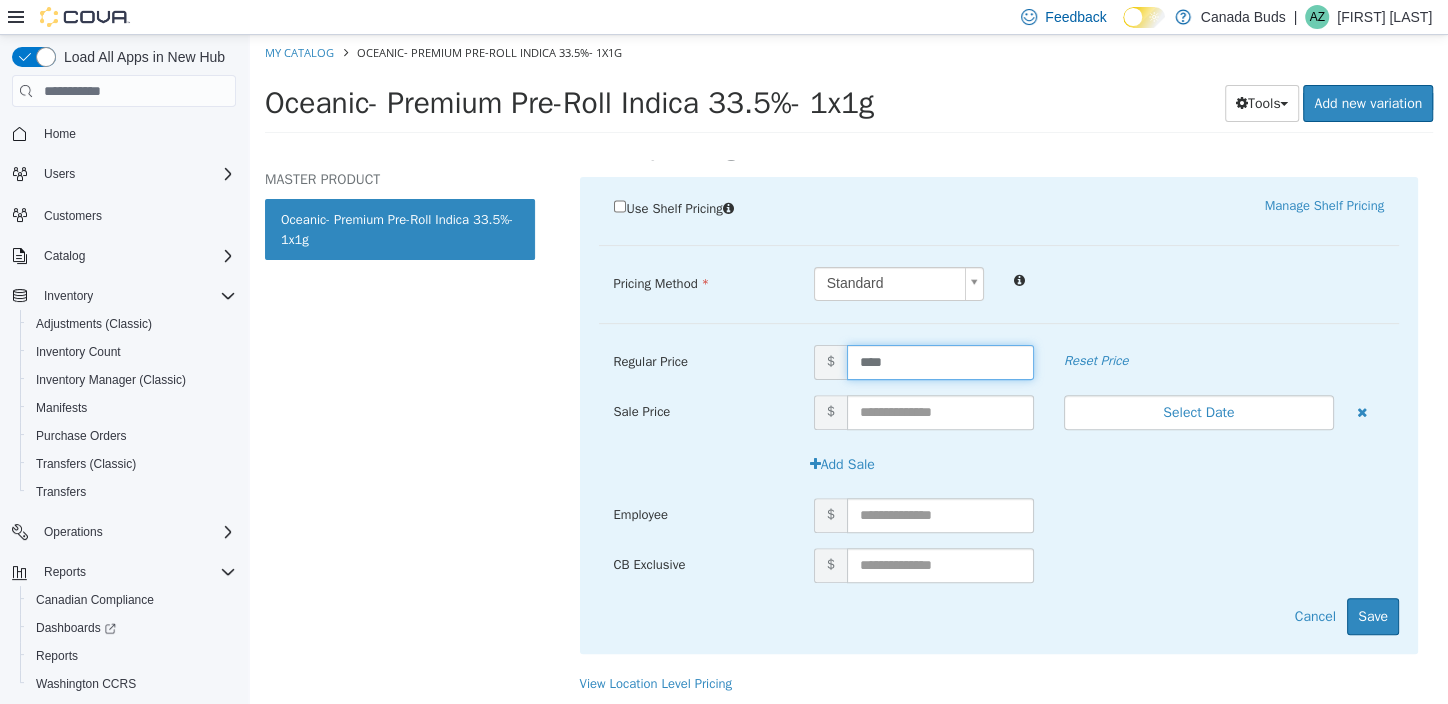 type on "*****" 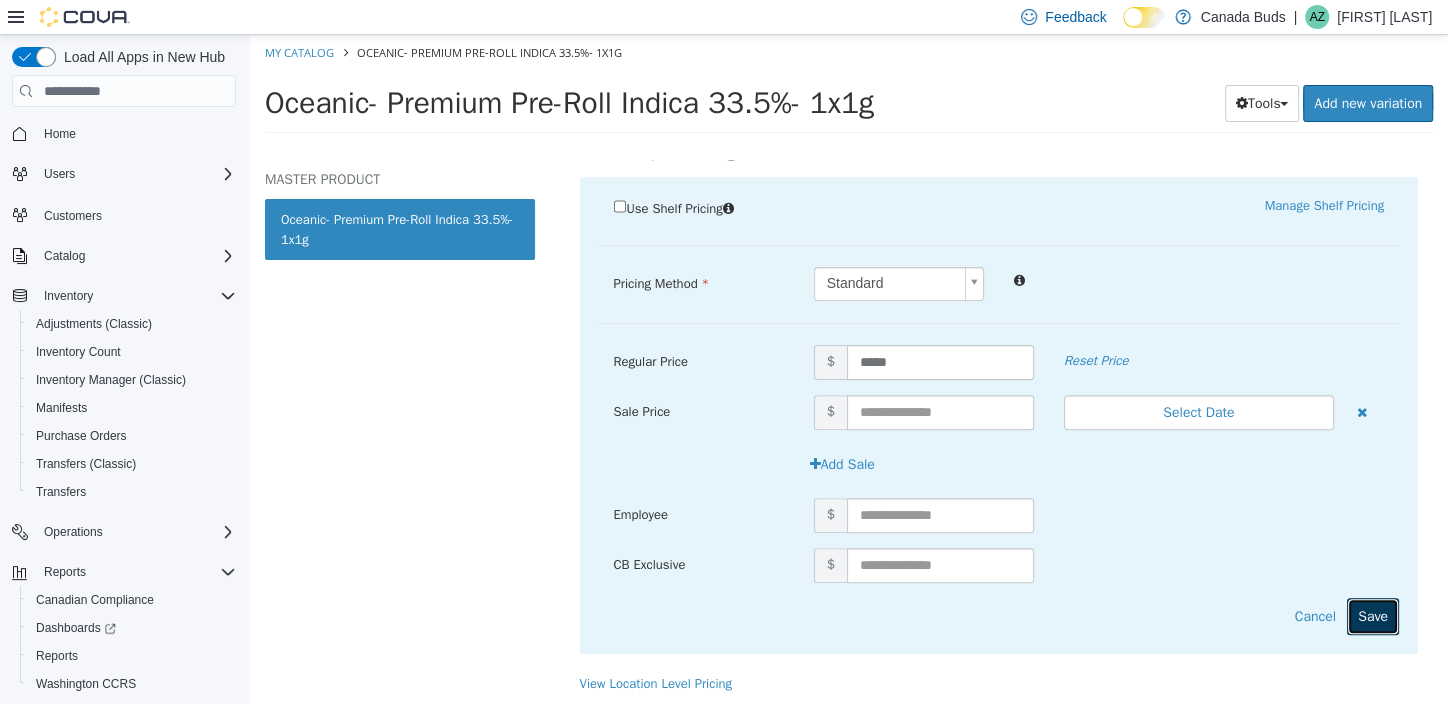 click on "Save" at bounding box center [1373, 616] 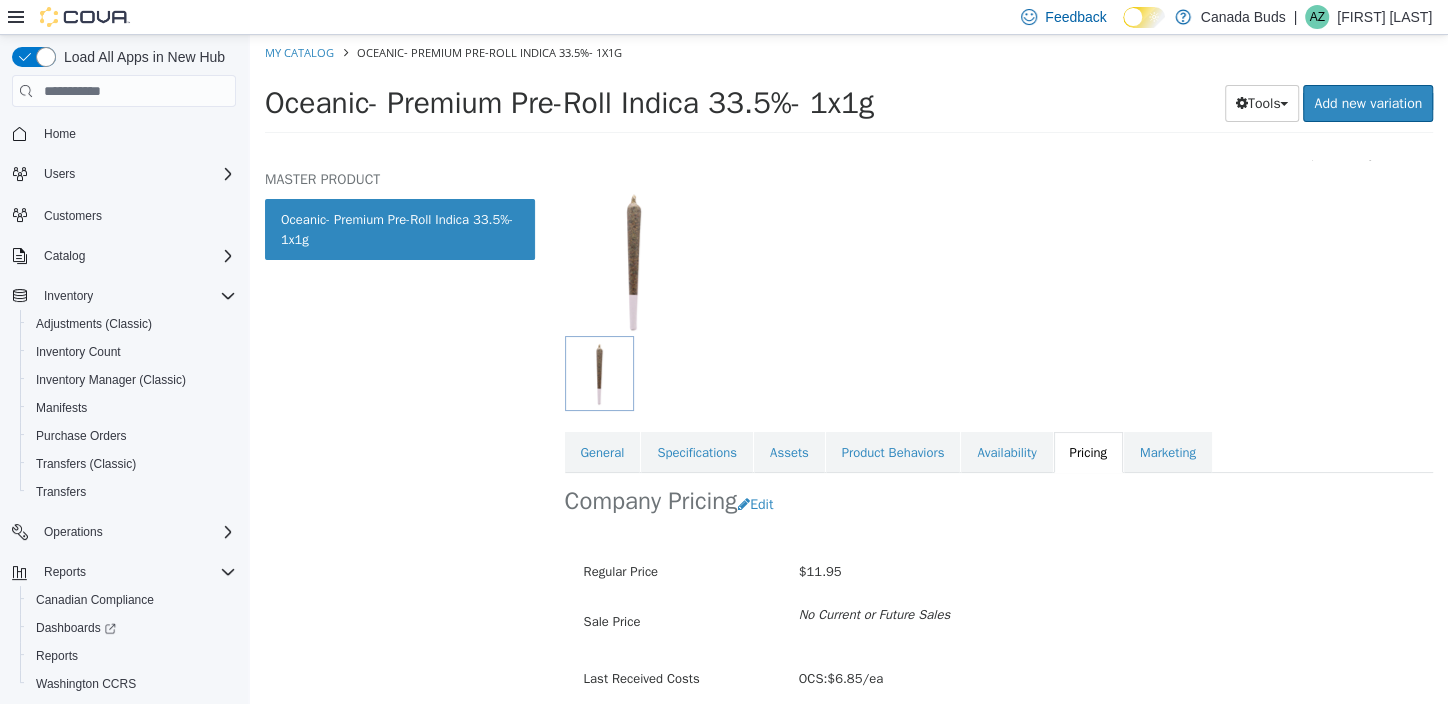 scroll, scrollTop: 0, scrollLeft: 0, axis: both 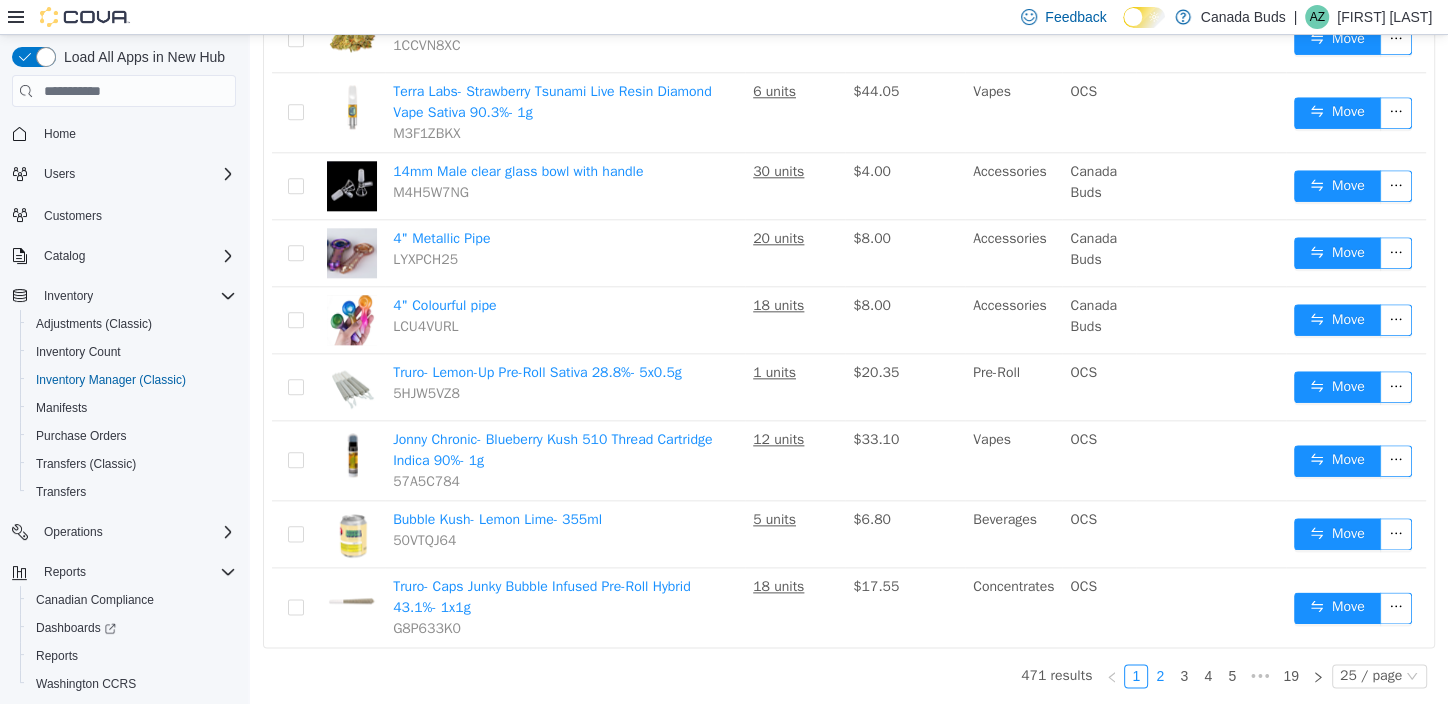 click on "2" at bounding box center [1160, 676] 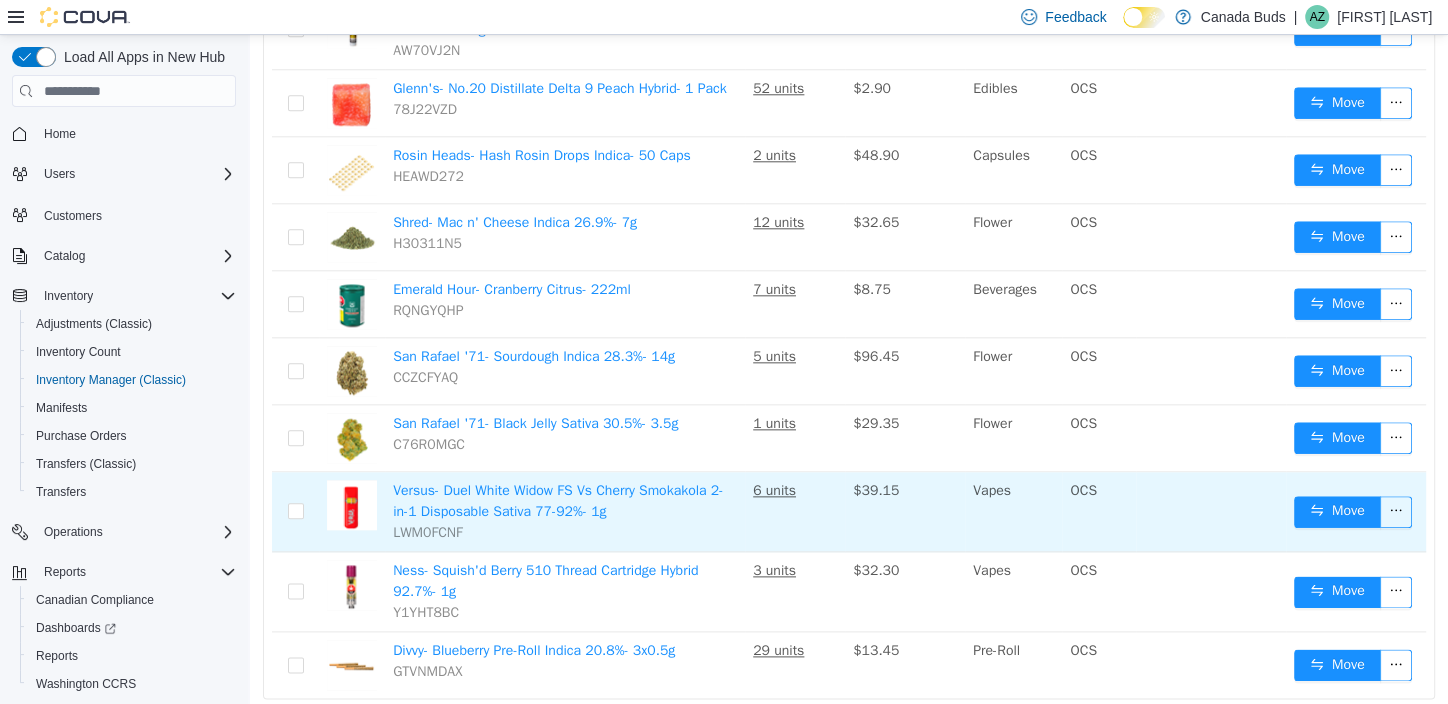 scroll, scrollTop: 1500, scrollLeft: 0, axis: vertical 